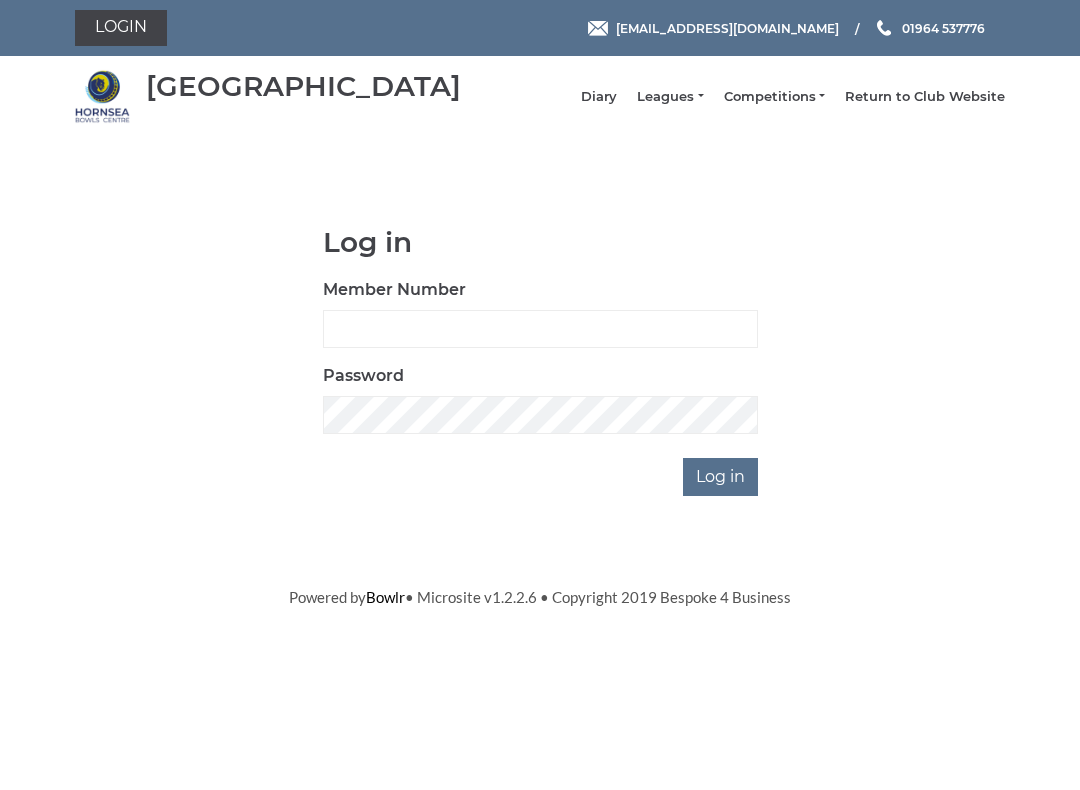 scroll, scrollTop: 0, scrollLeft: 0, axis: both 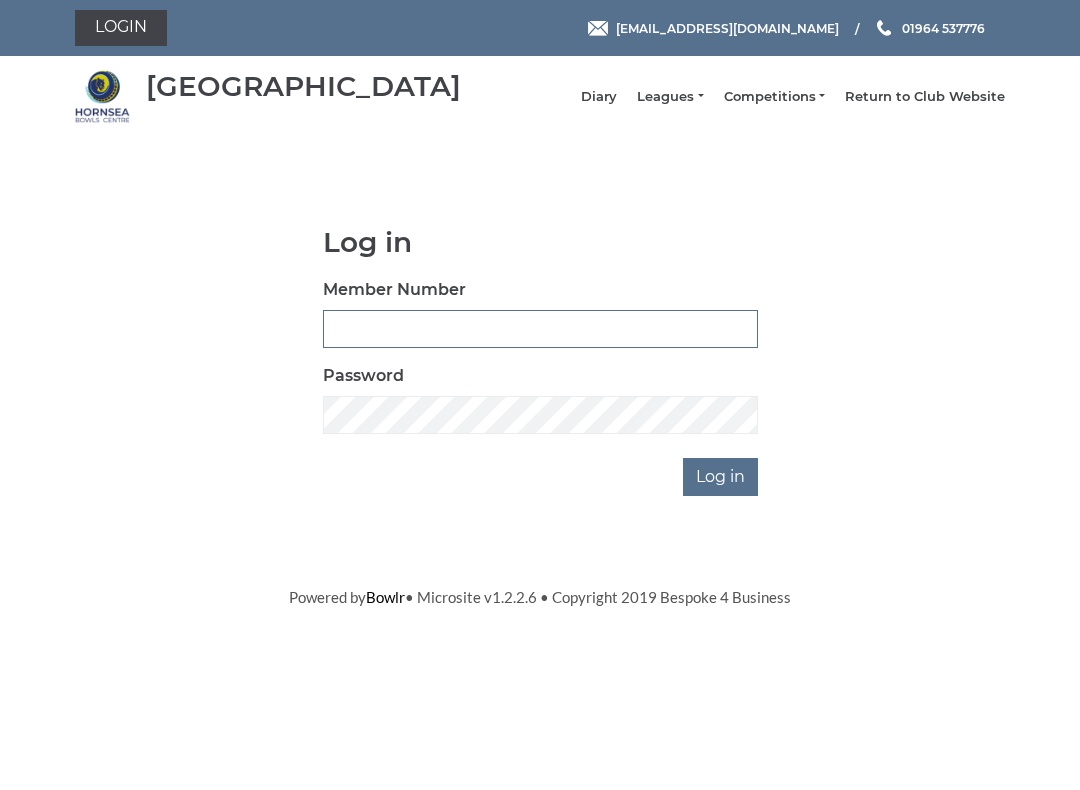 type on "1099" 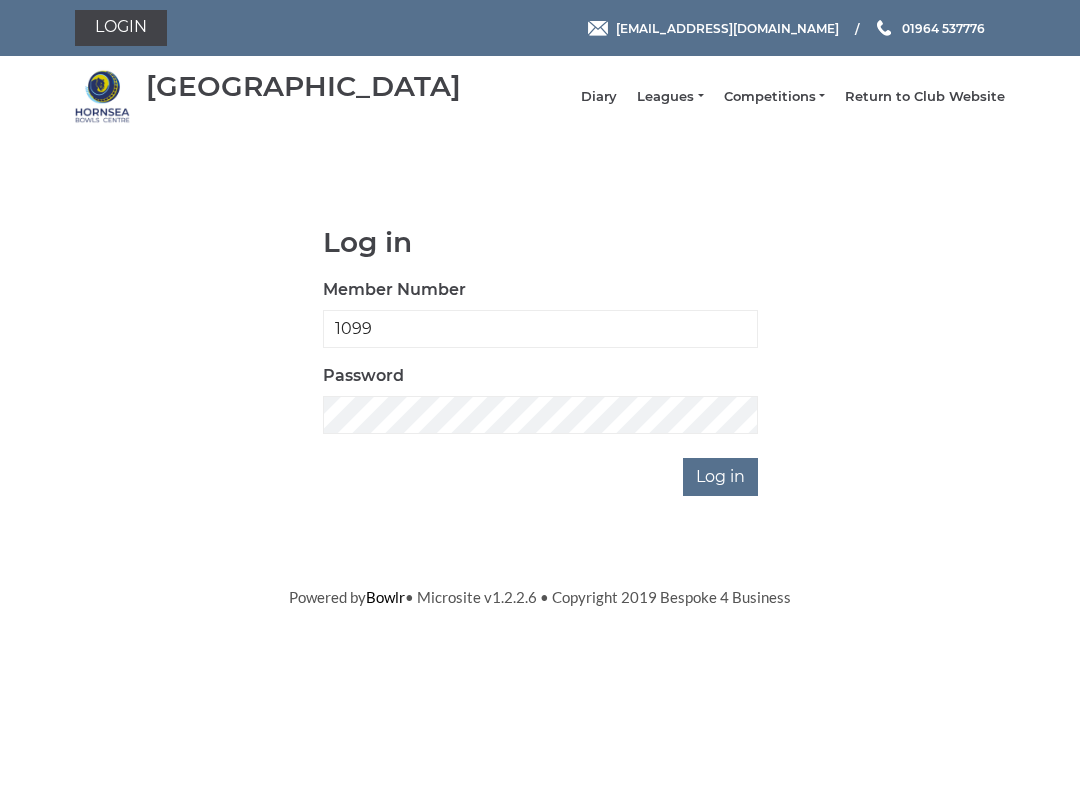 click on "Log in" at bounding box center (720, 477) 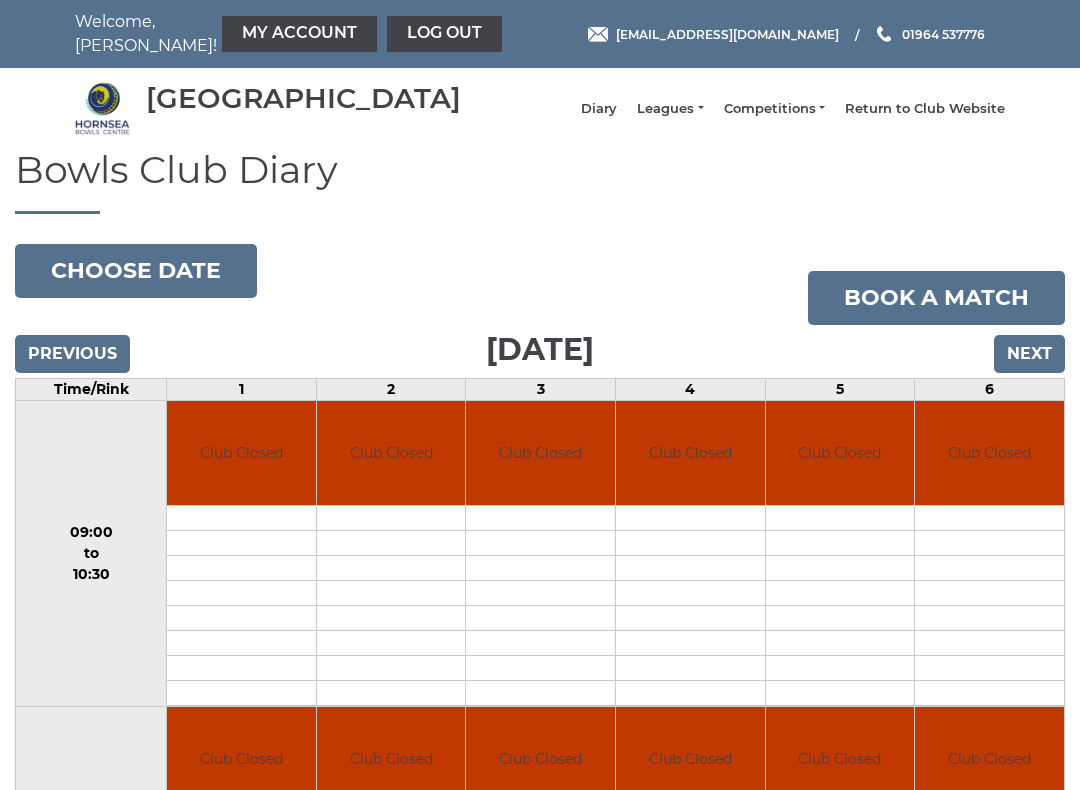 scroll, scrollTop: 0, scrollLeft: 0, axis: both 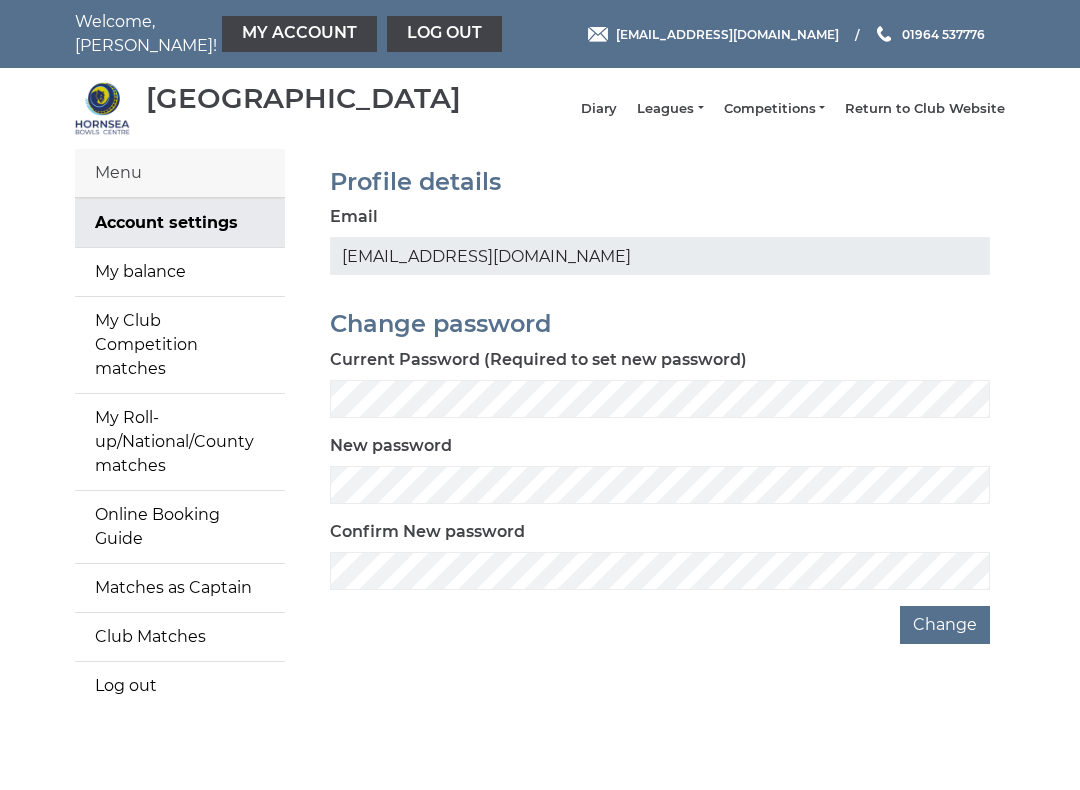 click on "My balance" at bounding box center (180, 272) 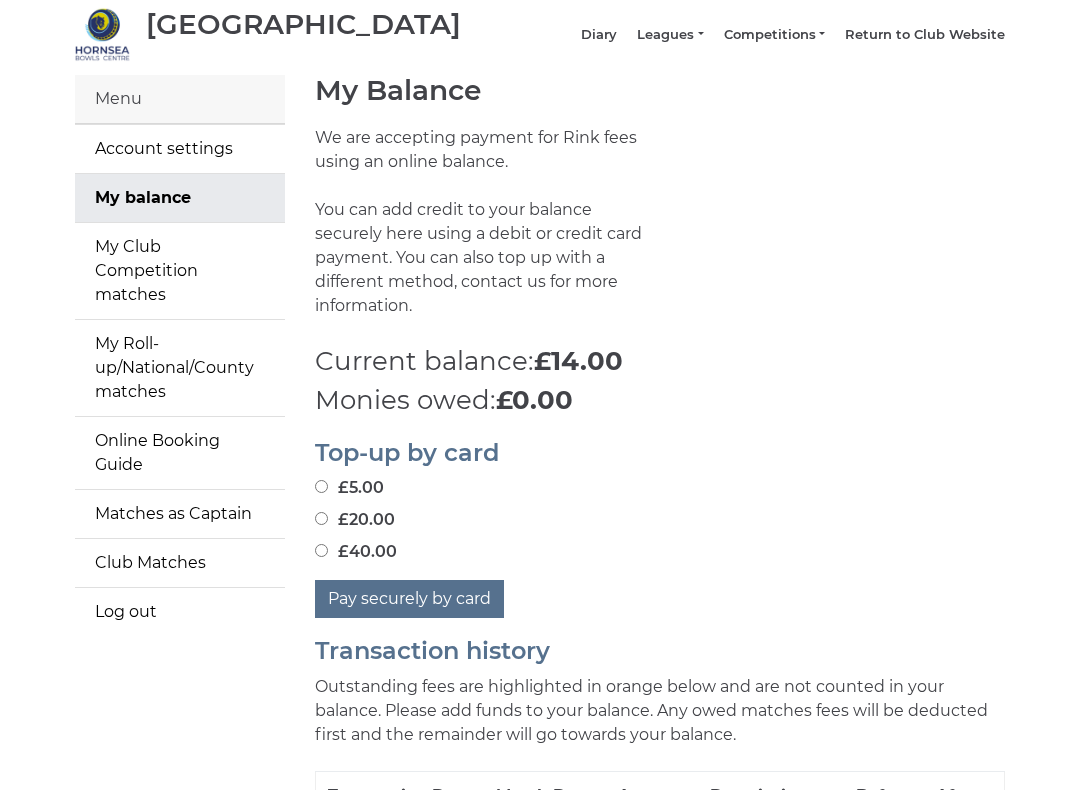 scroll, scrollTop: 74, scrollLeft: 0, axis: vertical 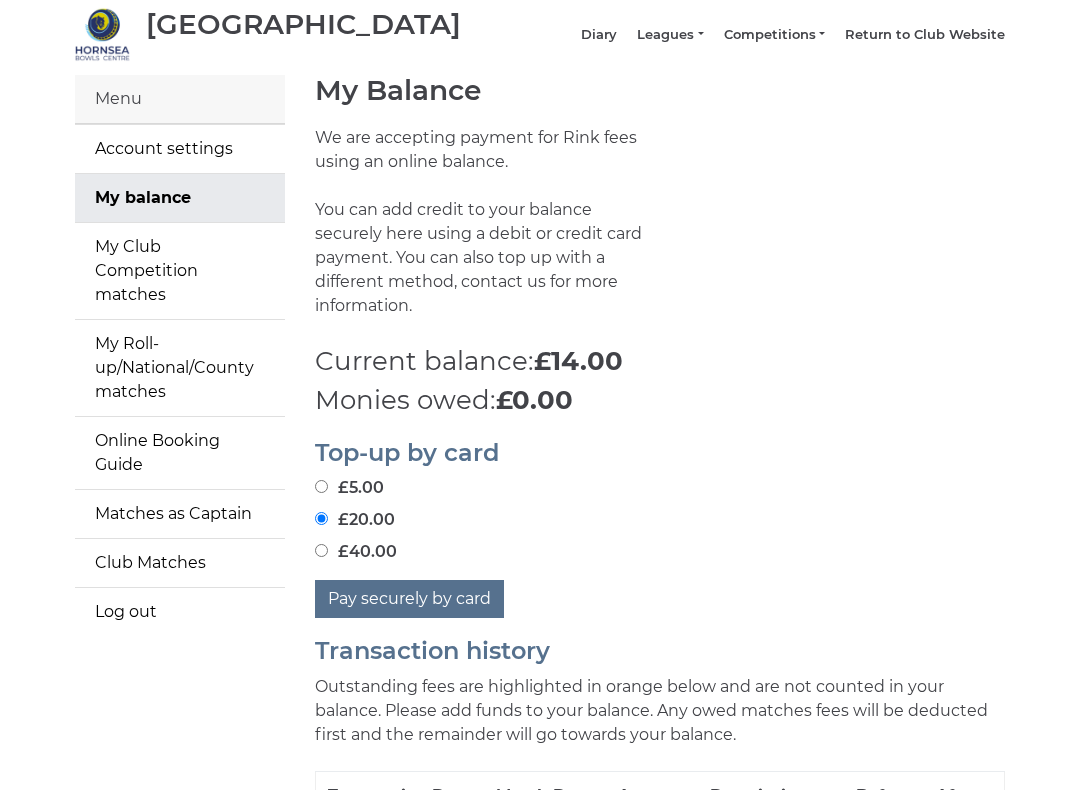 click on "Pay securely by card" at bounding box center [409, 599] 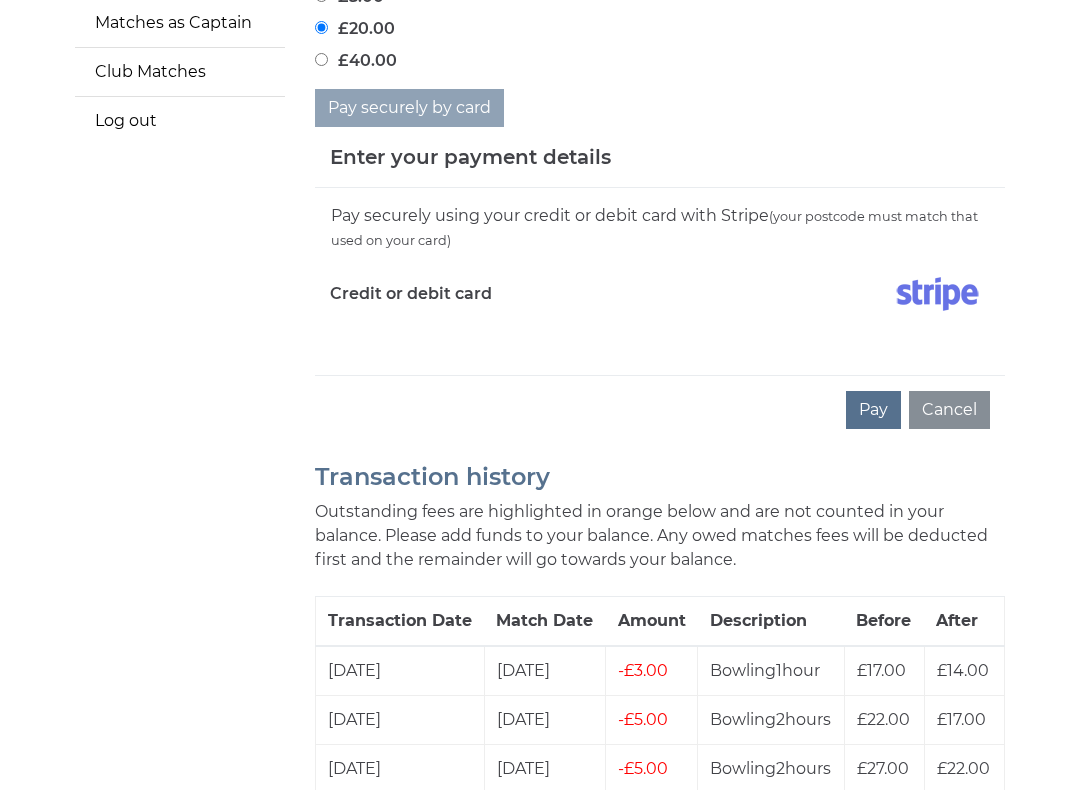 scroll, scrollTop: 564, scrollLeft: 0, axis: vertical 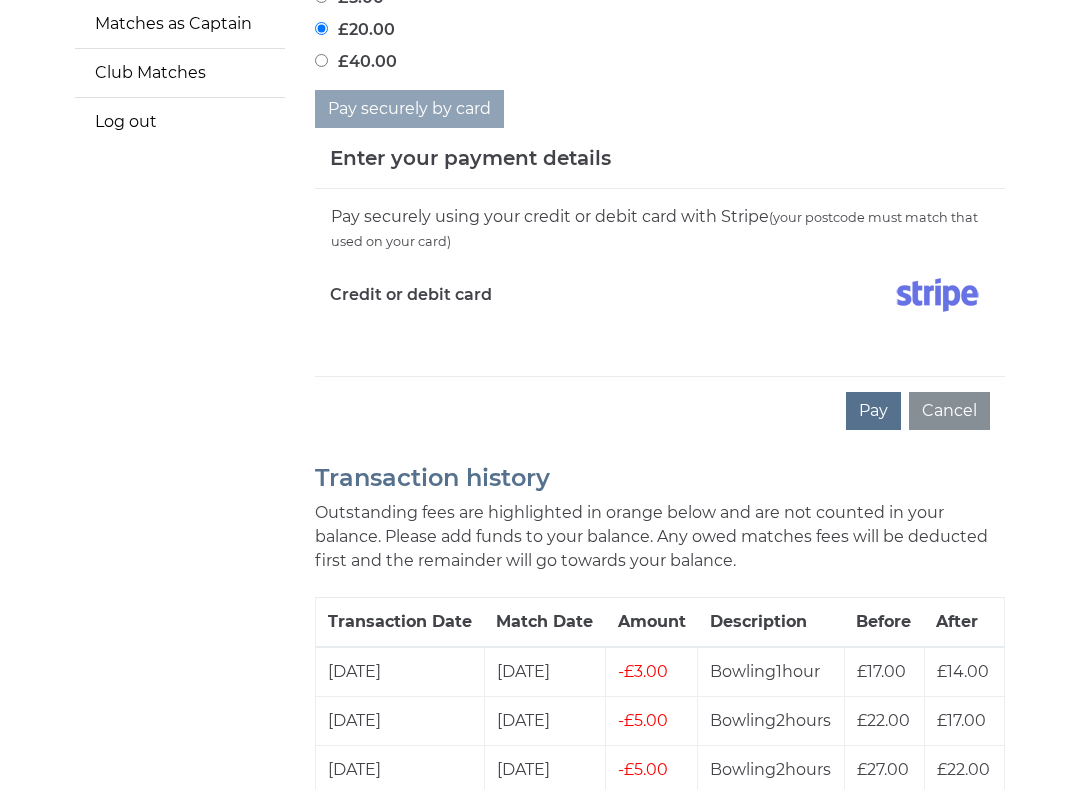 click on "Pay" at bounding box center (873, 411) 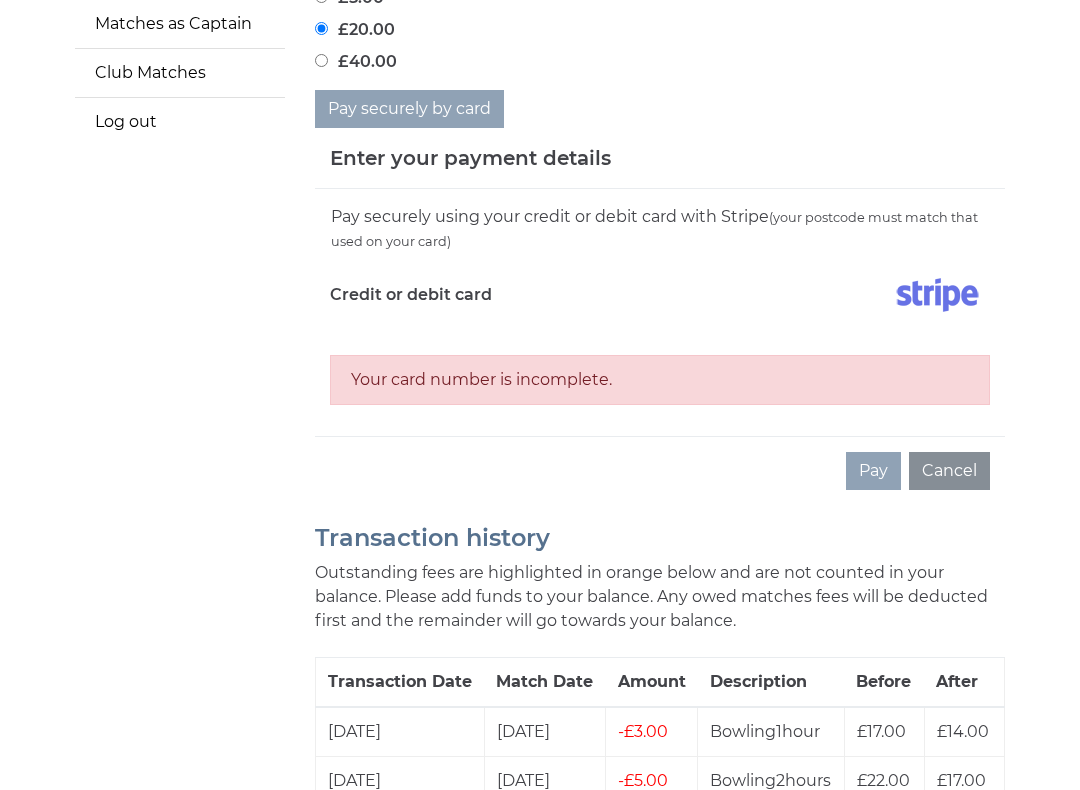 click on "Your card number is incomplete." at bounding box center (660, 380) 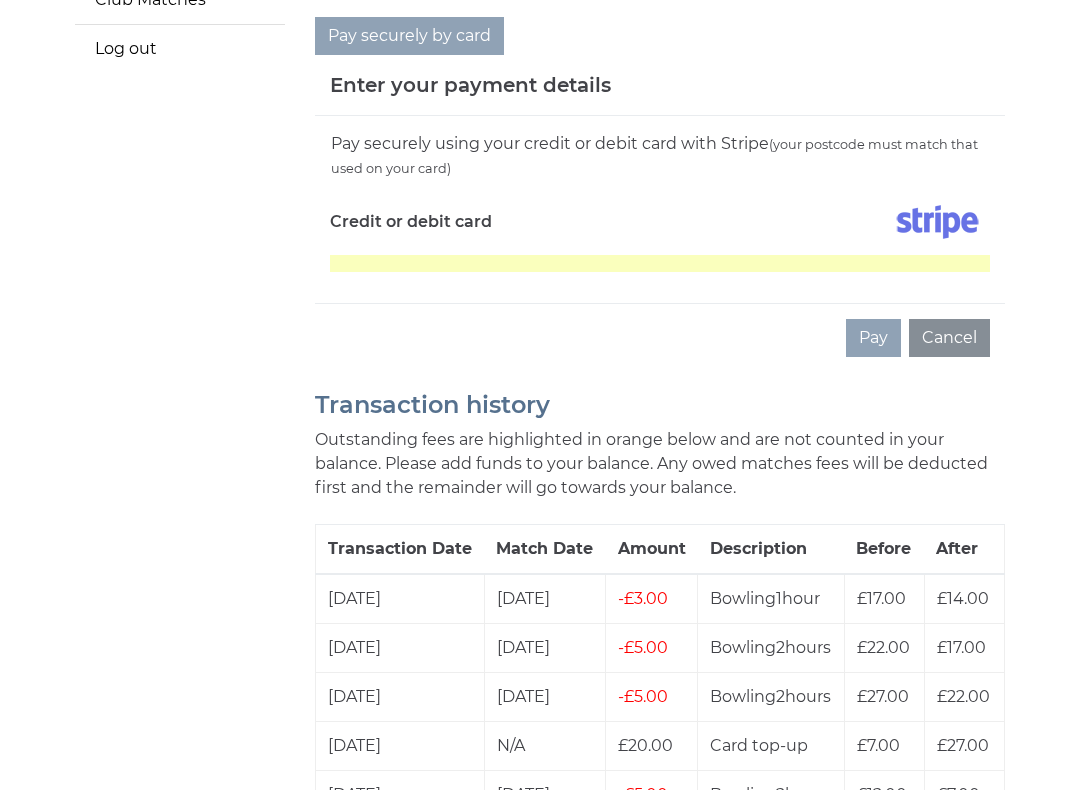 scroll, scrollTop: 638, scrollLeft: 0, axis: vertical 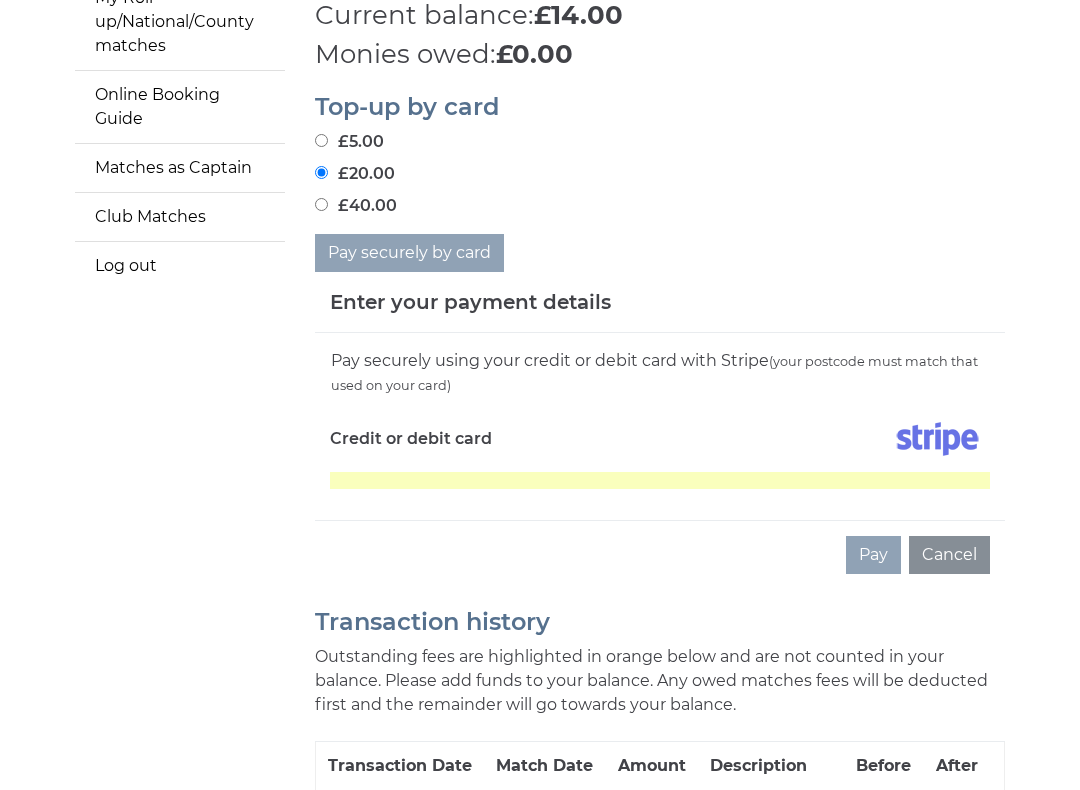 click at bounding box center [937, 439] 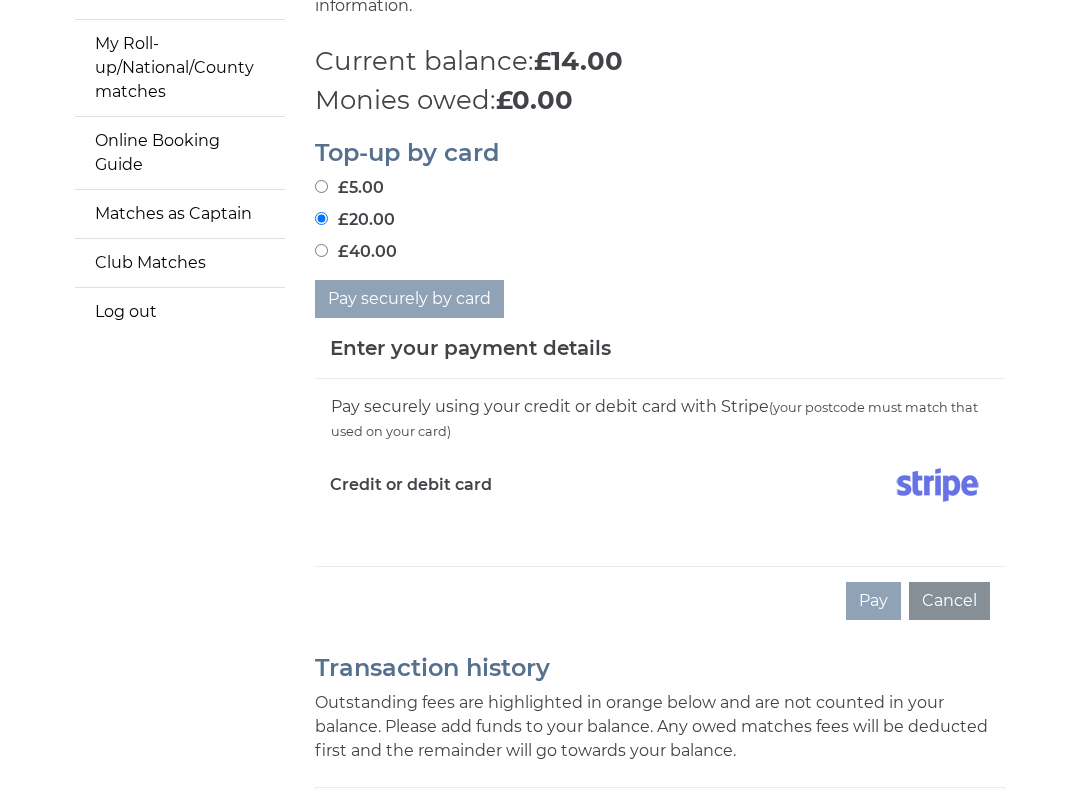 scroll, scrollTop: 373, scrollLeft: 0, axis: vertical 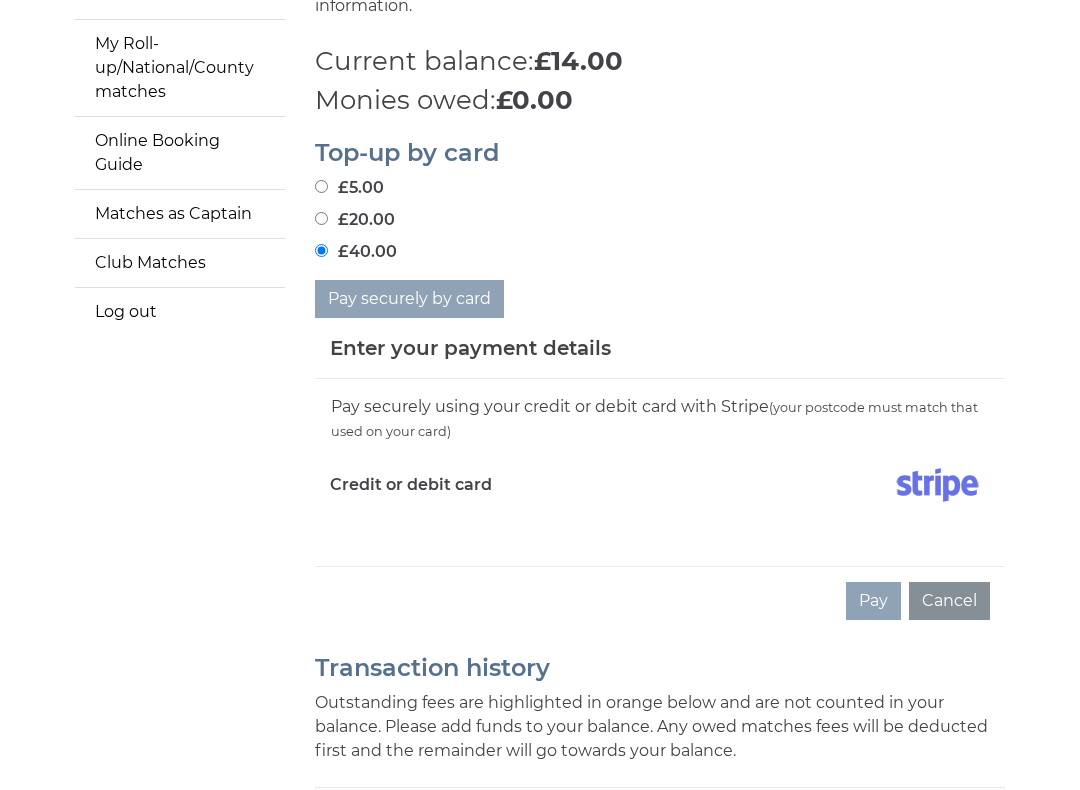 click on "£20.00" at bounding box center (321, 219) 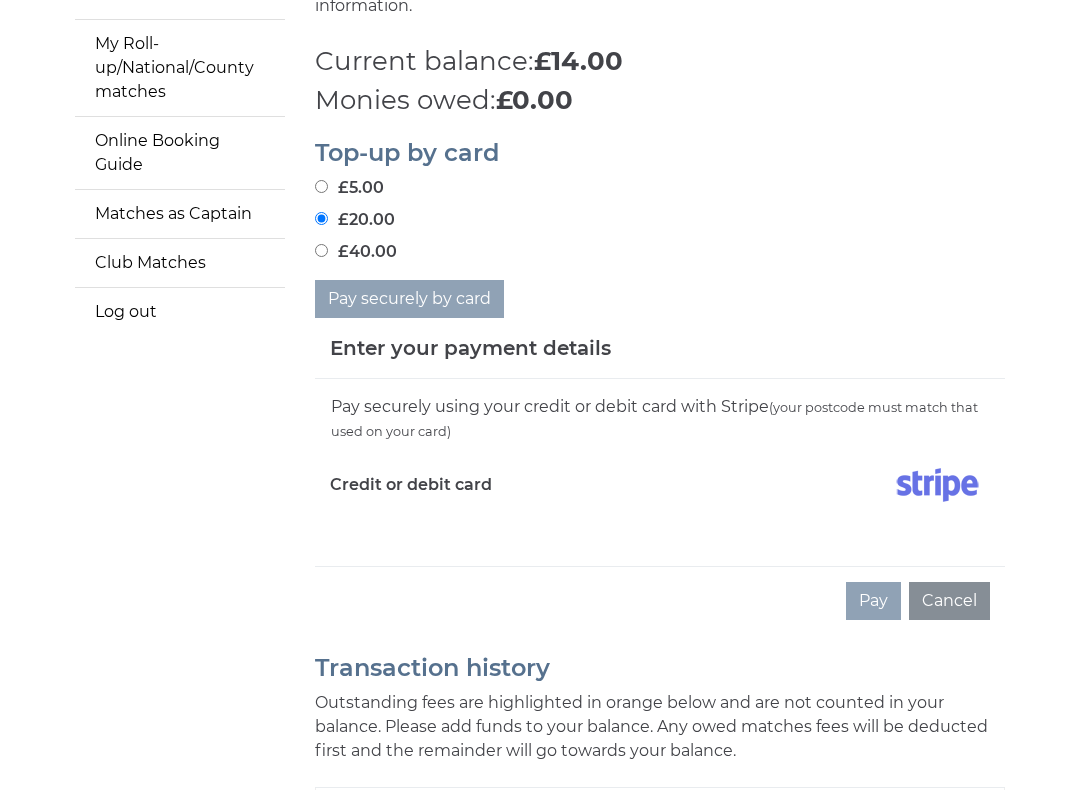scroll, scrollTop: 374, scrollLeft: 0, axis: vertical 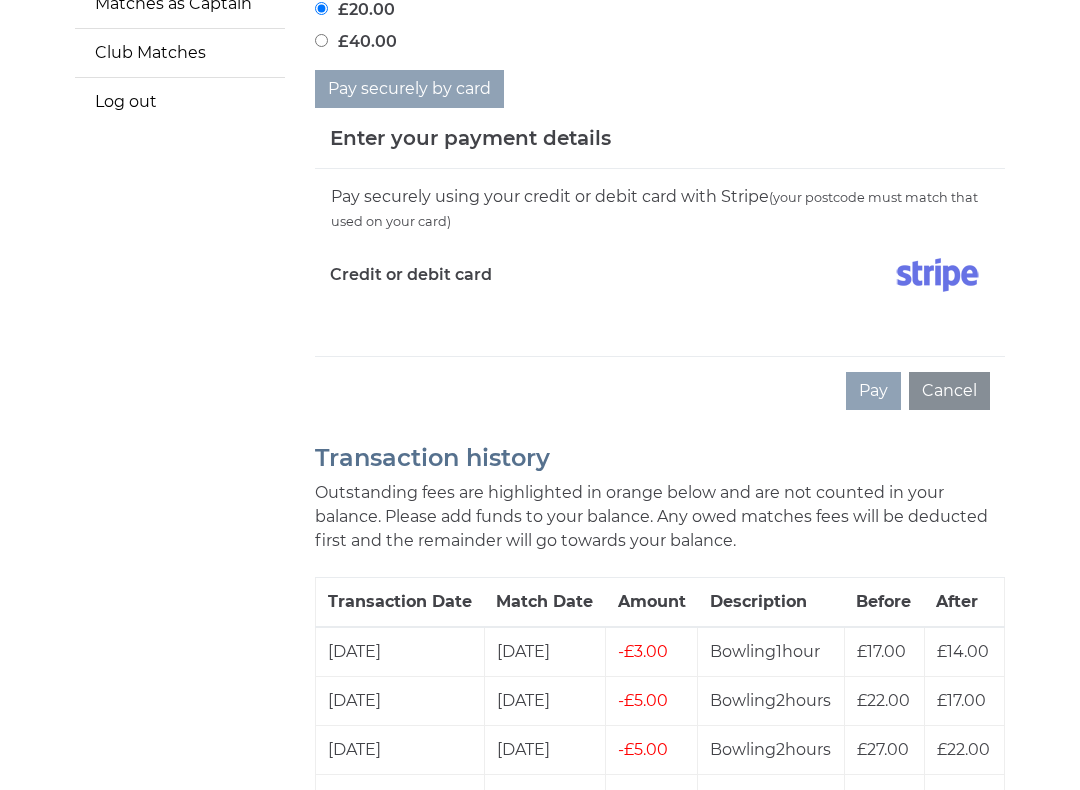 click on "Cancel" at bounding box center [949, 392] 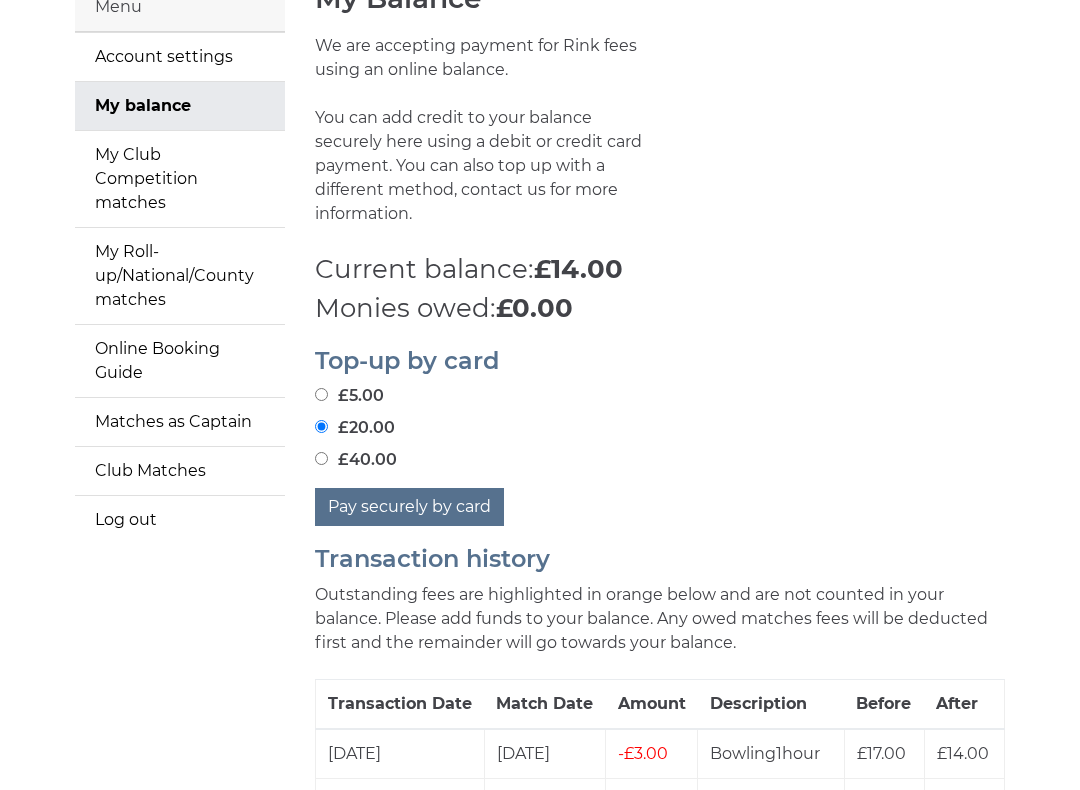 scroll, scrollTop: 164, scrollLeft: 0, axis: vertical 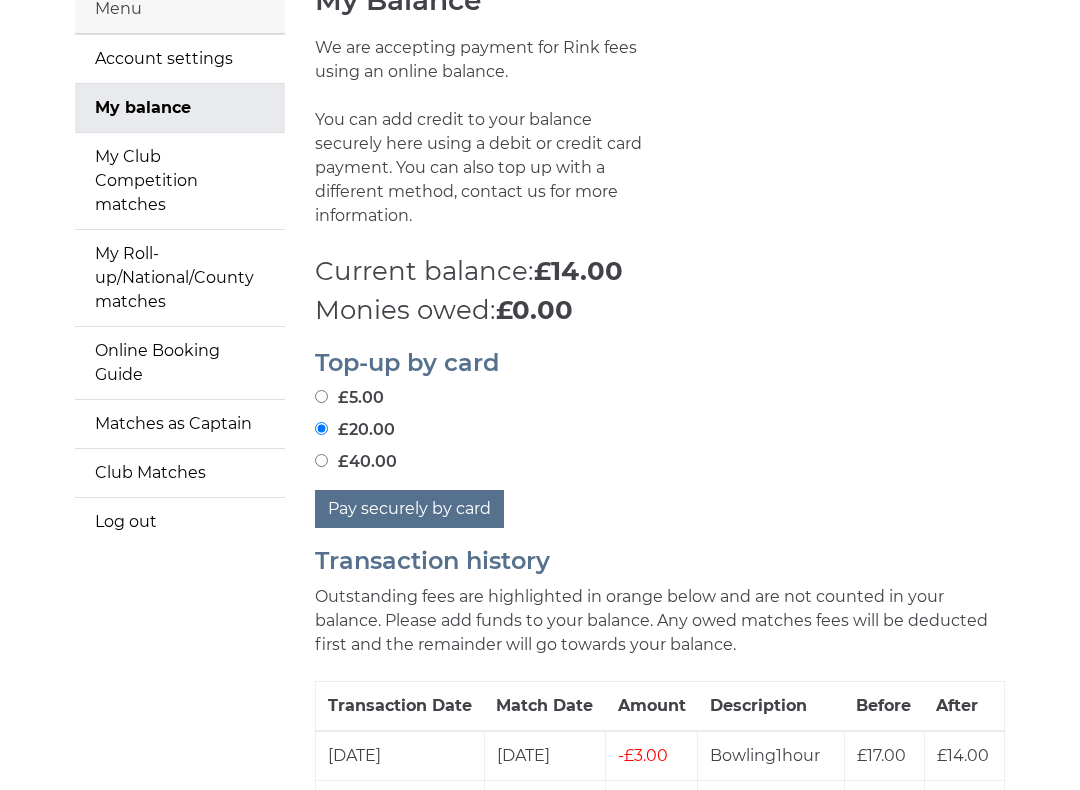 click on "Pay securely by card" at bounding box center [409, 509] 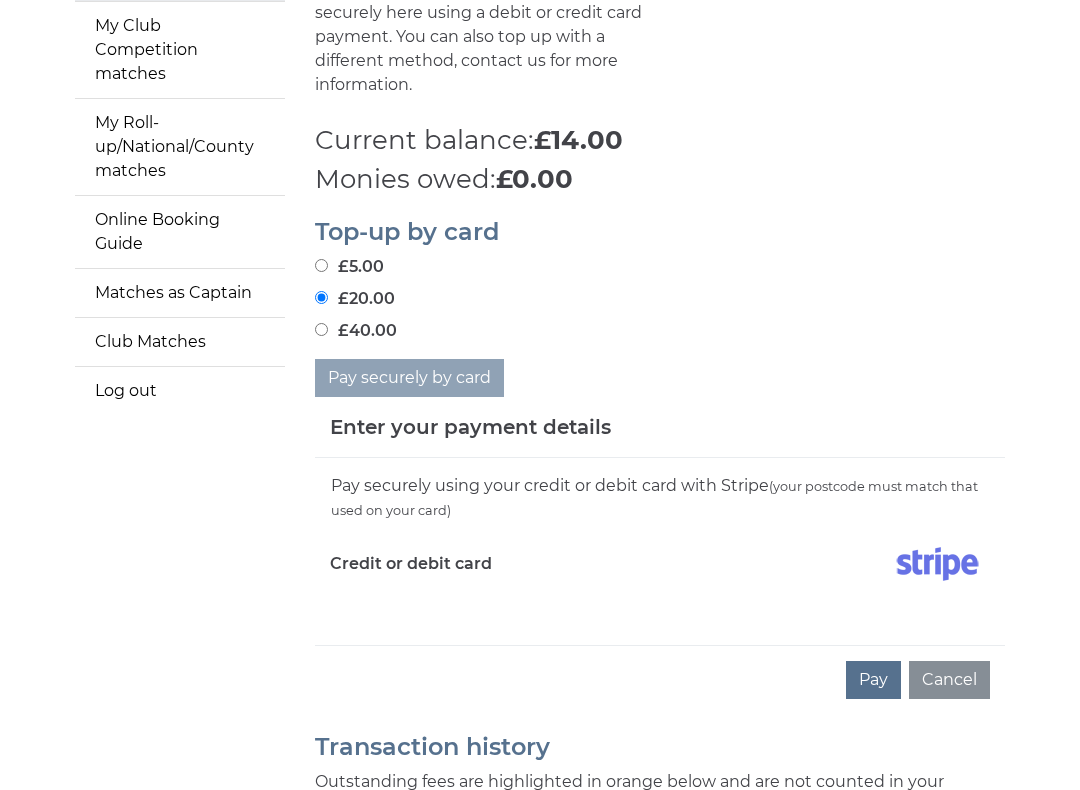 scroll, scrollTop: 297, scrollLeft: 0, axis: vertical 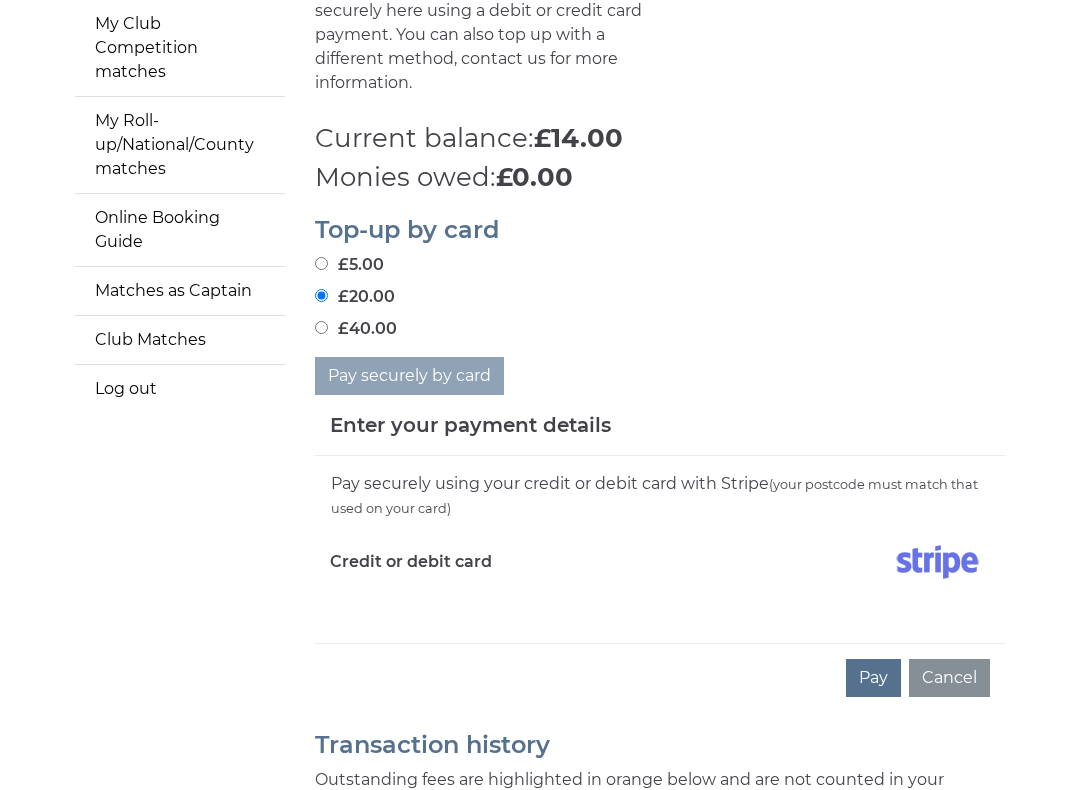 click on "Pay" at bounding box center (873, 678) 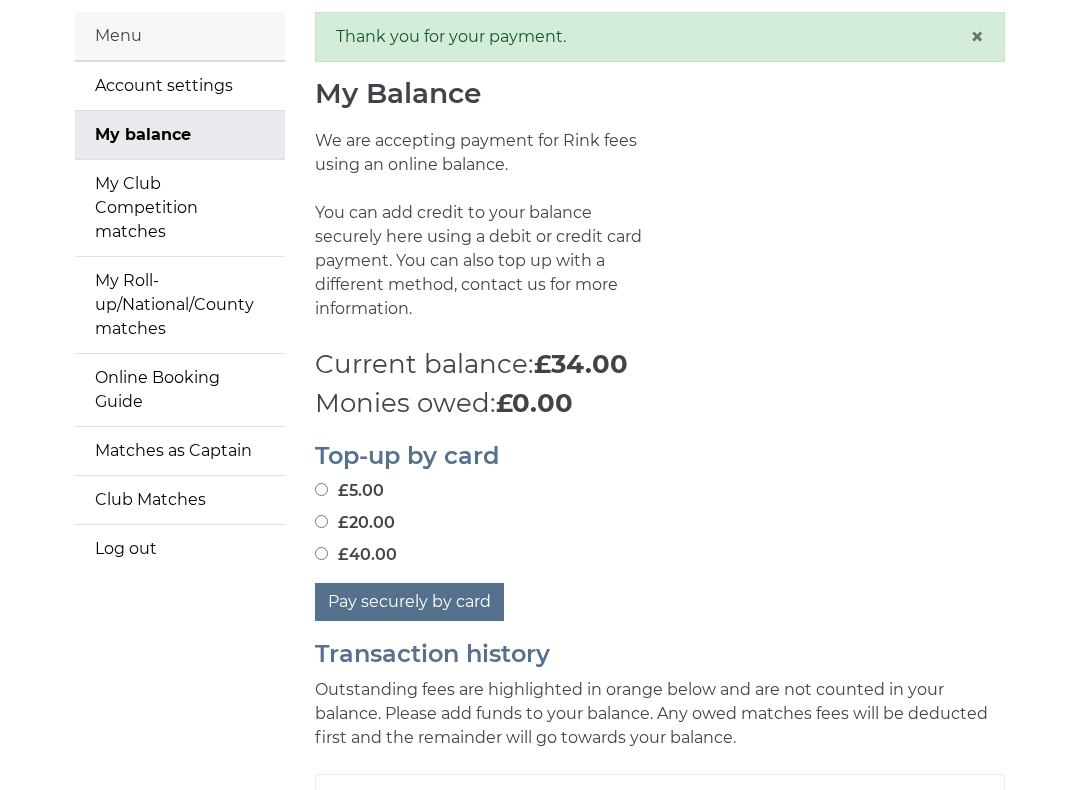 scroll, scrollTop: 131, scrollLeft: 0, axis: vertical 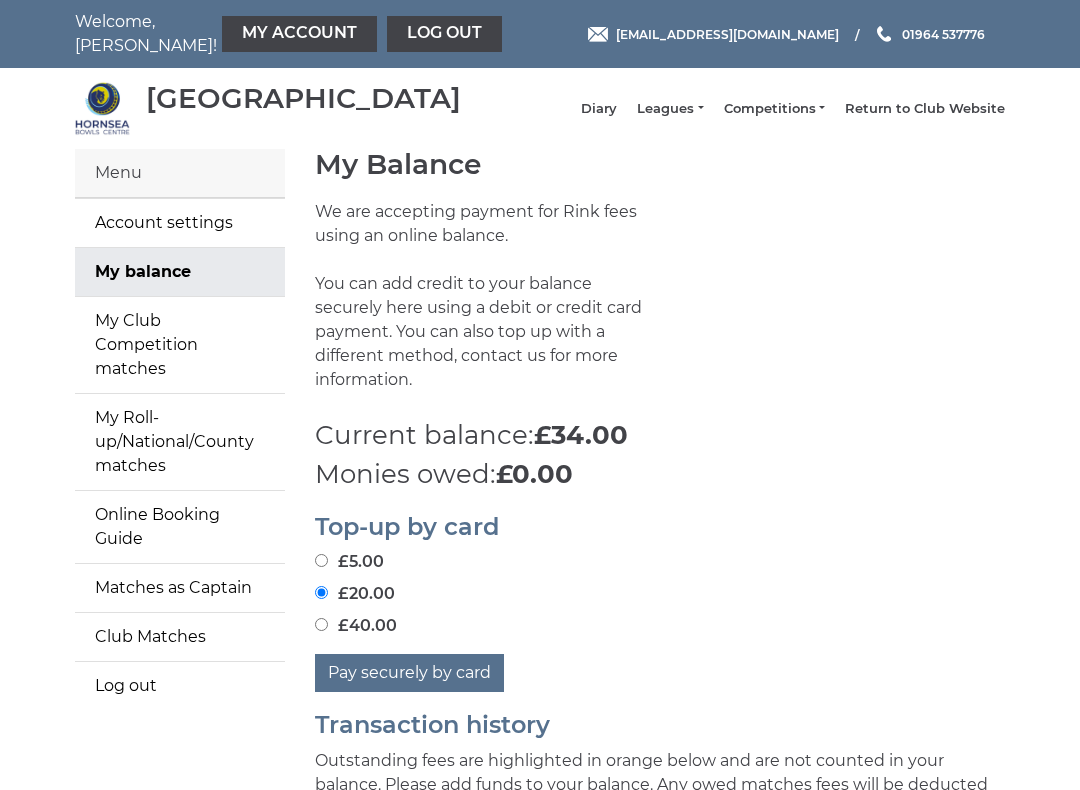 click on "Log out" at bounding box center (444, 34) 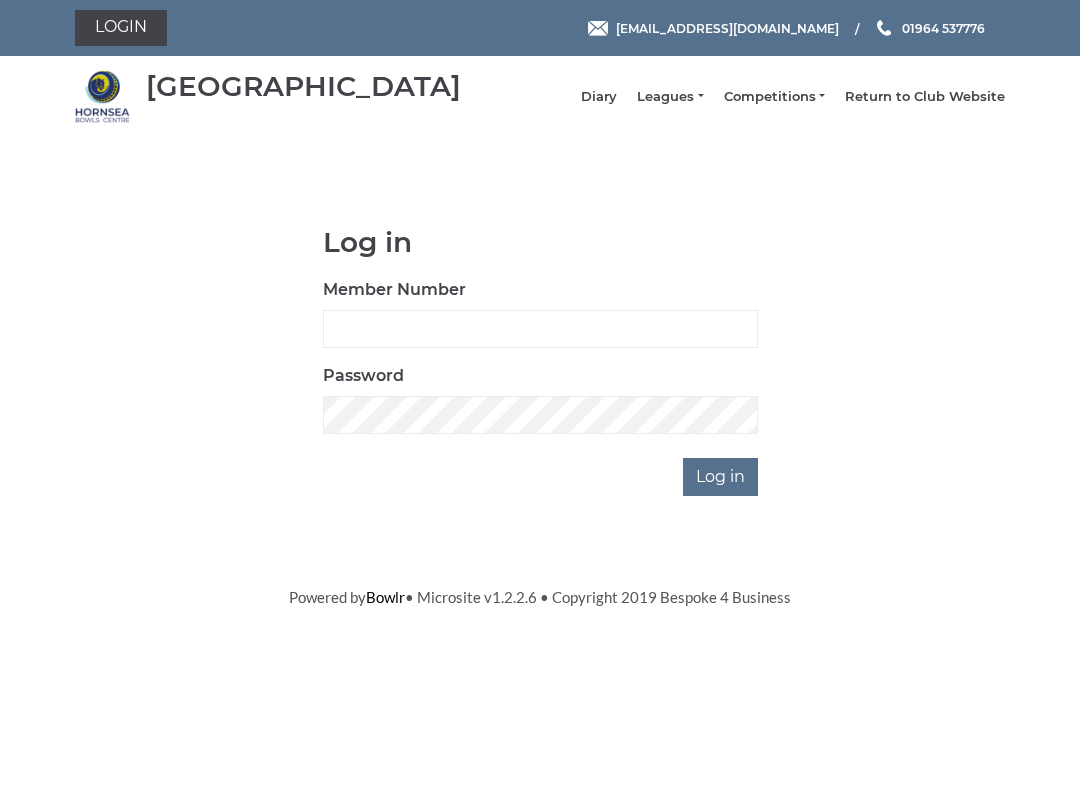 scroll, scrollTop: 0, scrollLeft: 0, axis: both 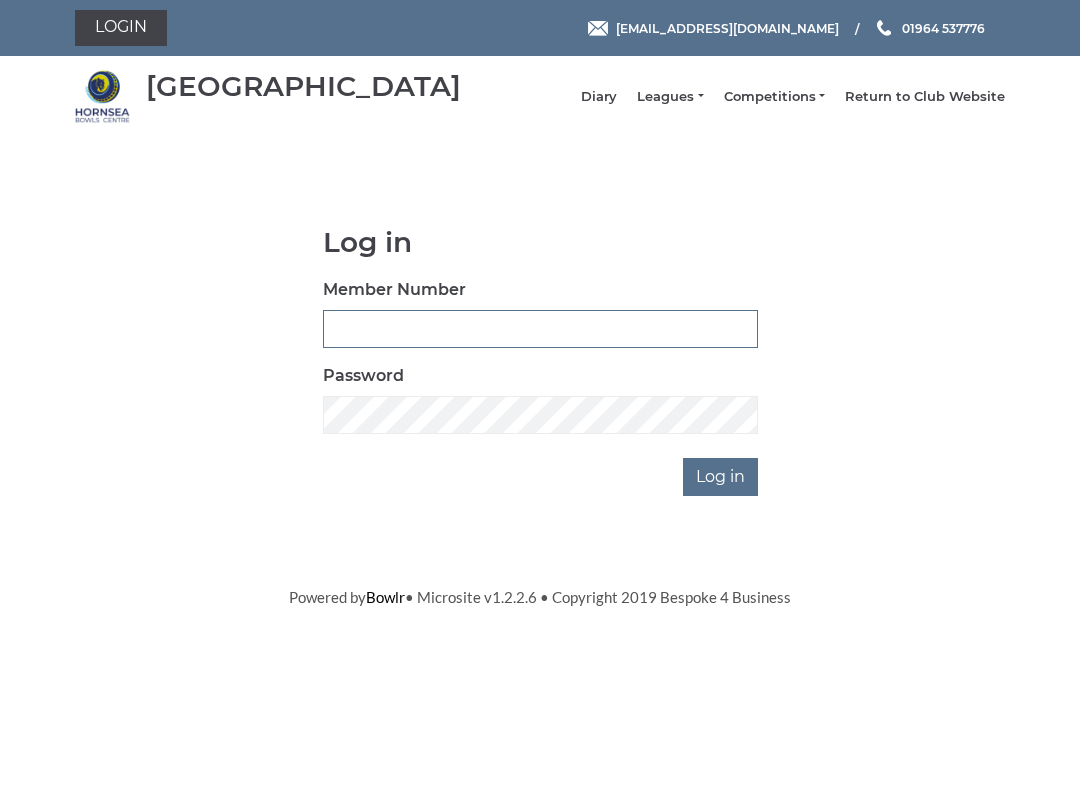 type on "1099" 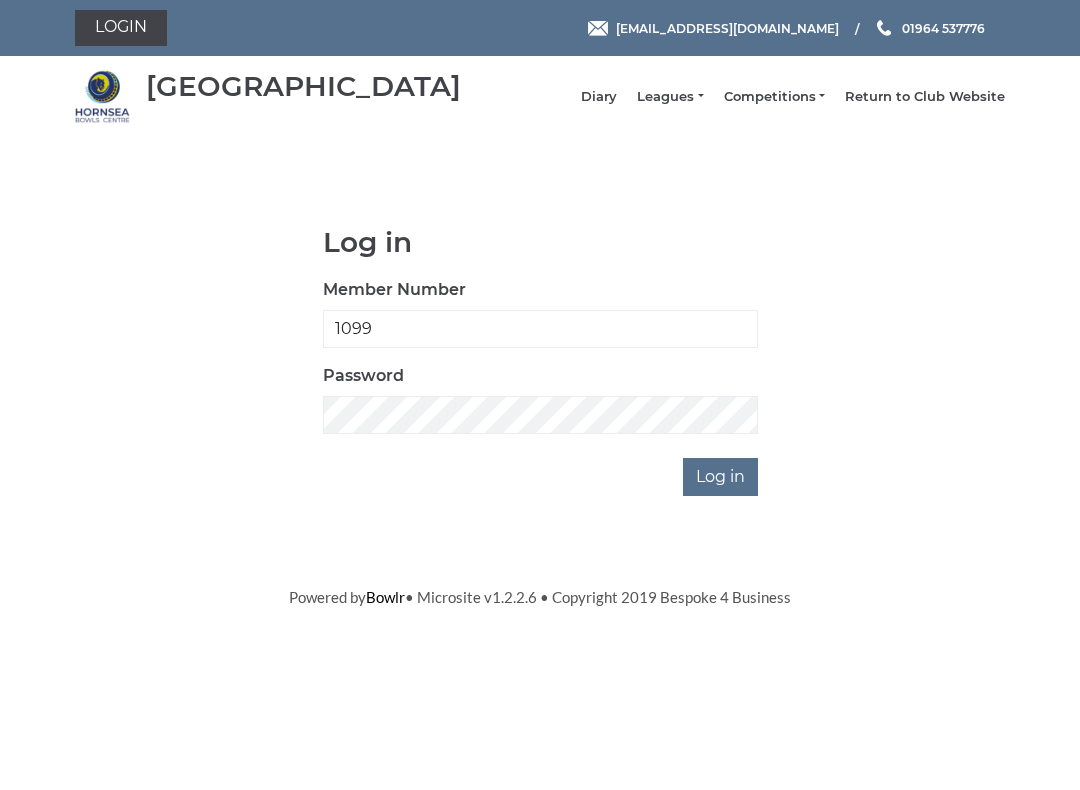 click on "Log in" at bounding box center [720, 477] 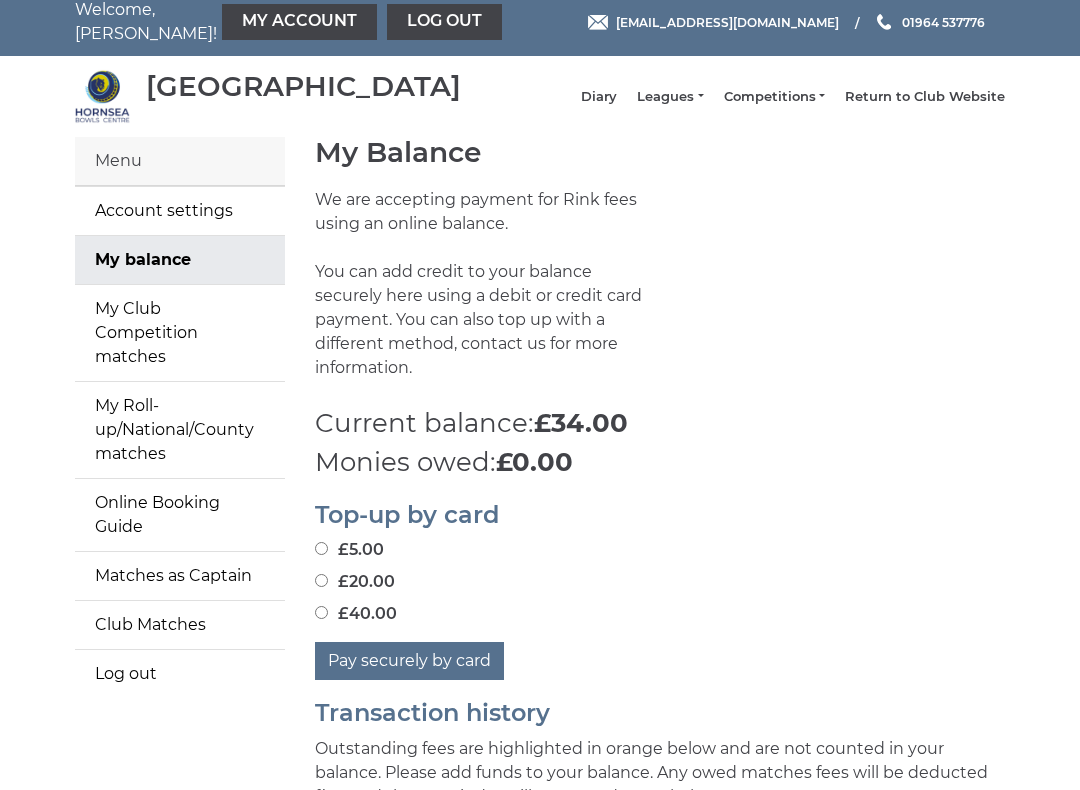 scroll, scrollTop: 0, scrollLeft: 0, axis: both 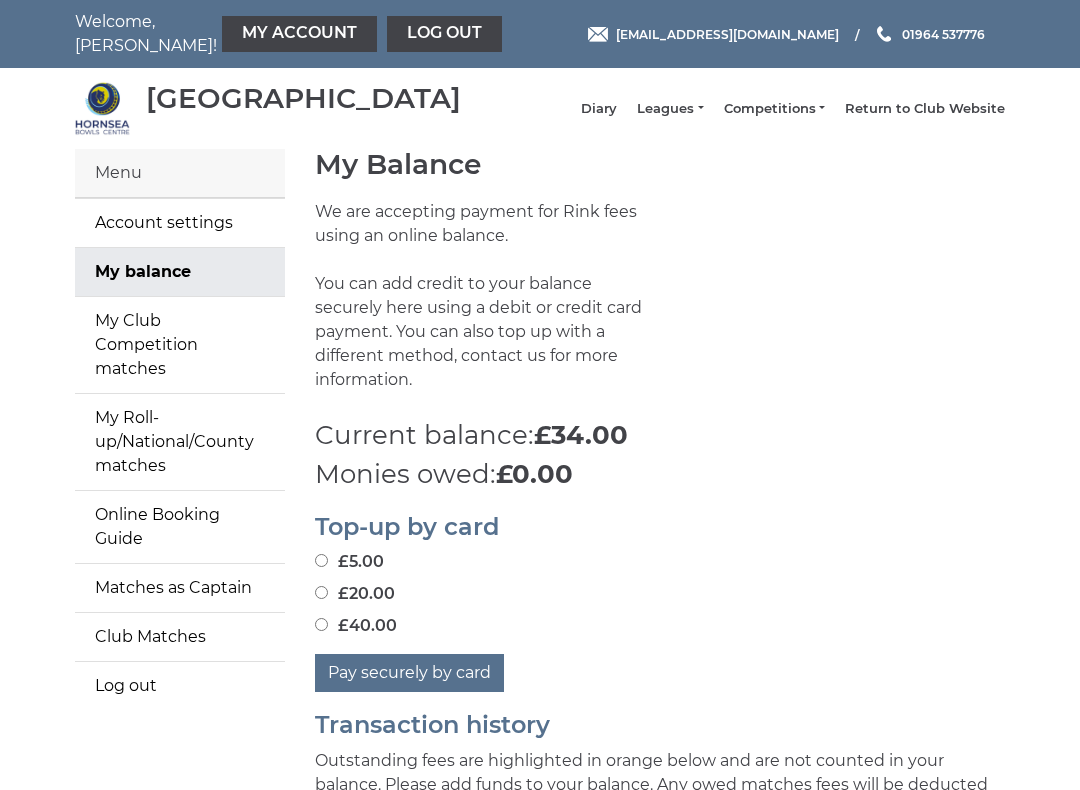 click on "My Account" at bounding box center (299, 34) 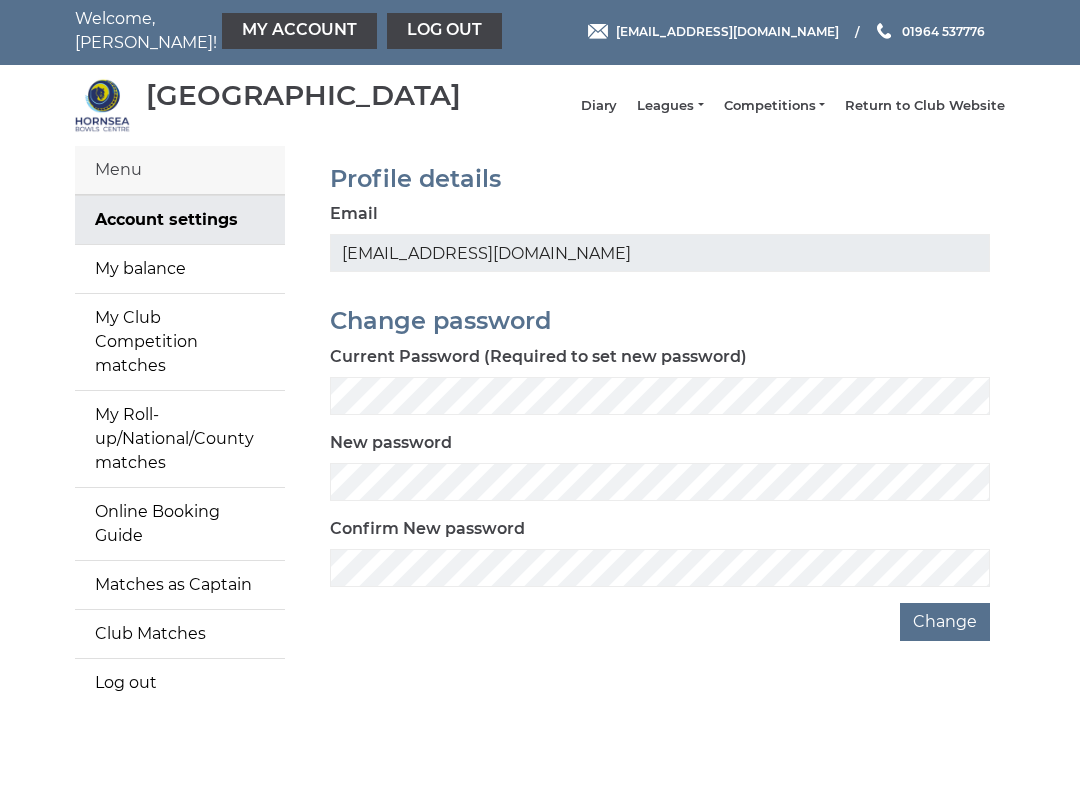scroll, scrollTop: 0, scrollLeft: 0, axis: both 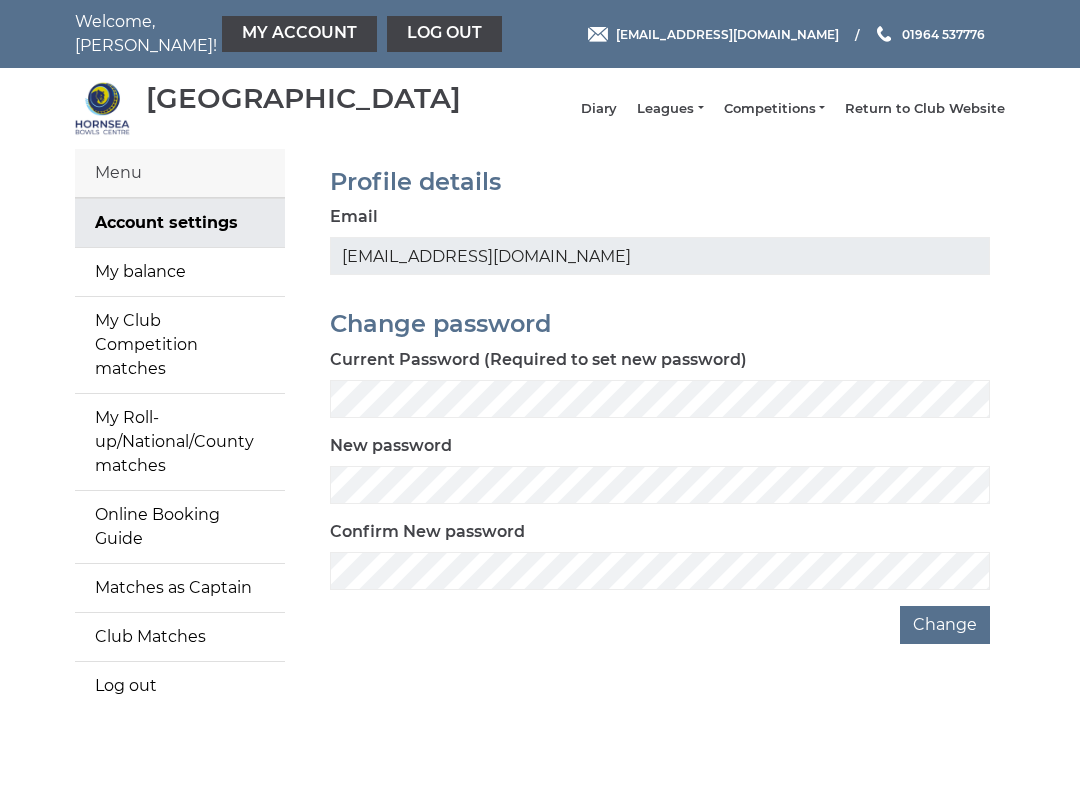click on "My Roll-up/National/County matches" at bounding box center [180, 442] 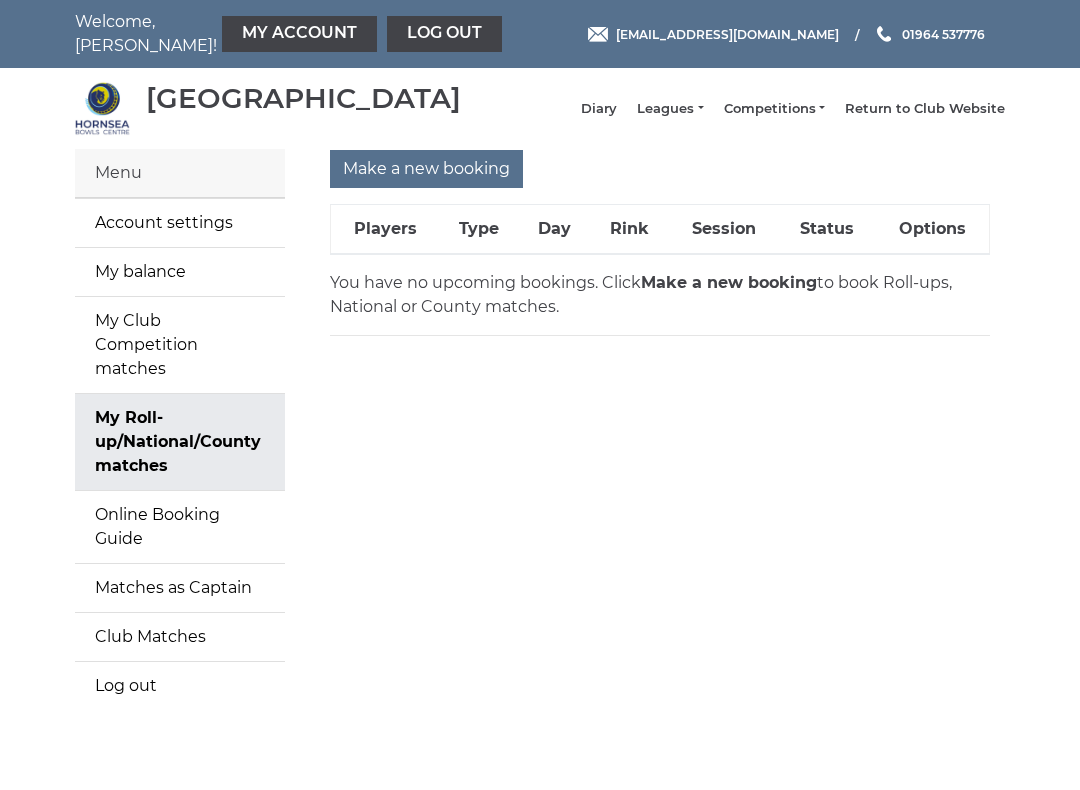 scroll, scrollTop: 0, scrollLeft: 0, axis: both 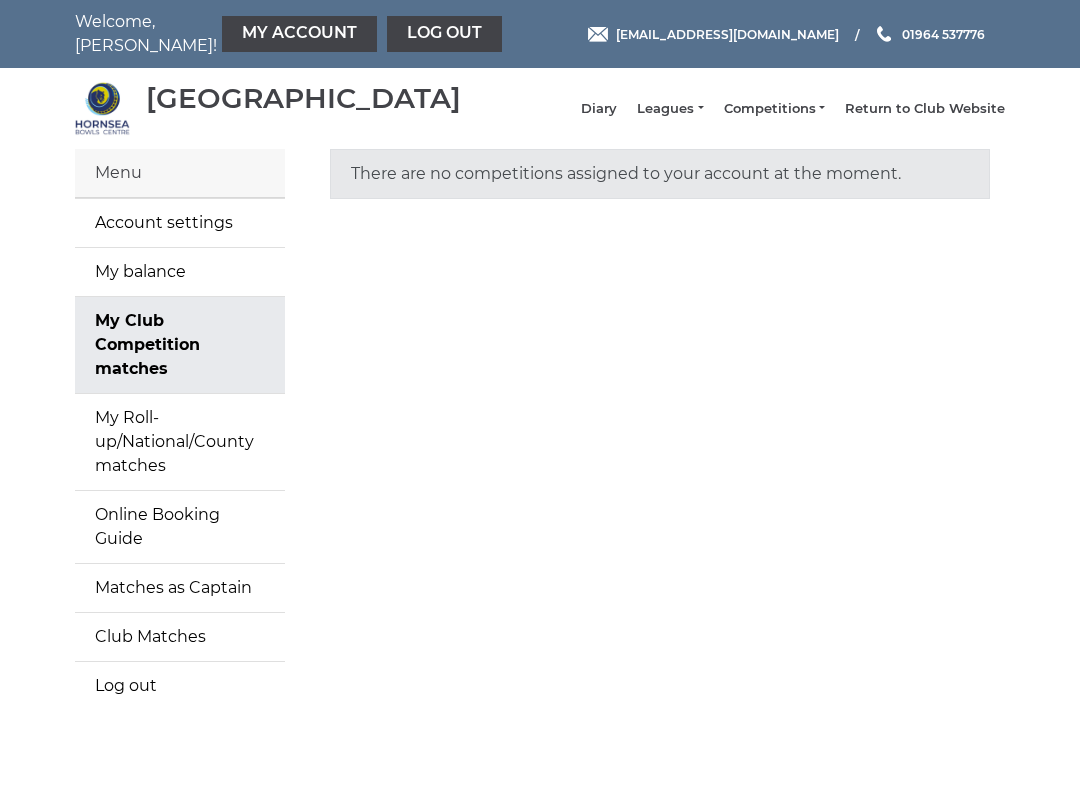 click on "My balance" at bounding box center (180, 272) 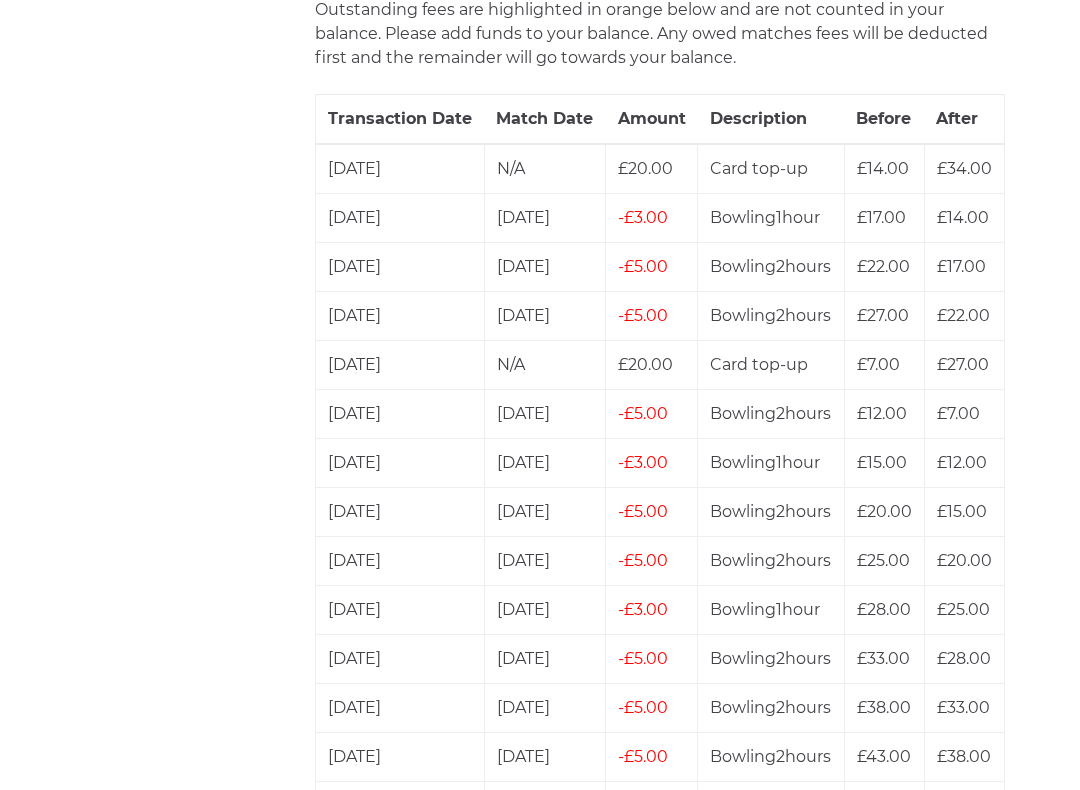 scroll, scrollTop: 751, scrollLeft: 0, axis: vertical 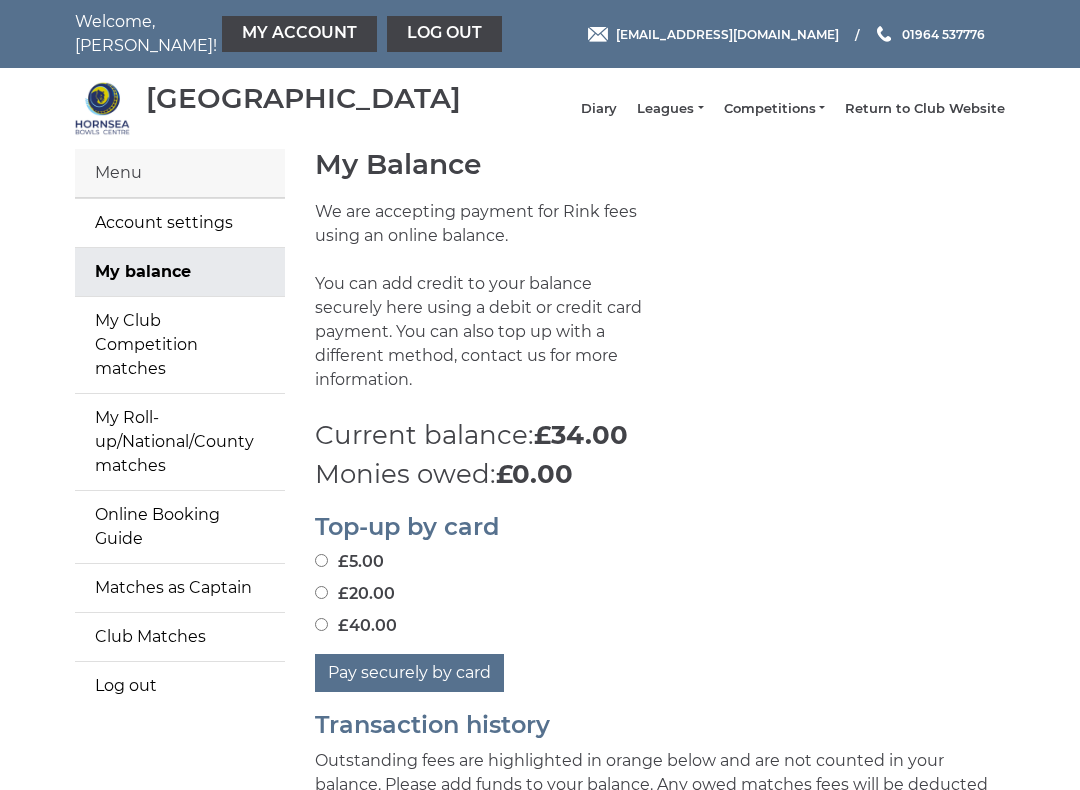 click on "Log out" at bounding box center (444, 34) 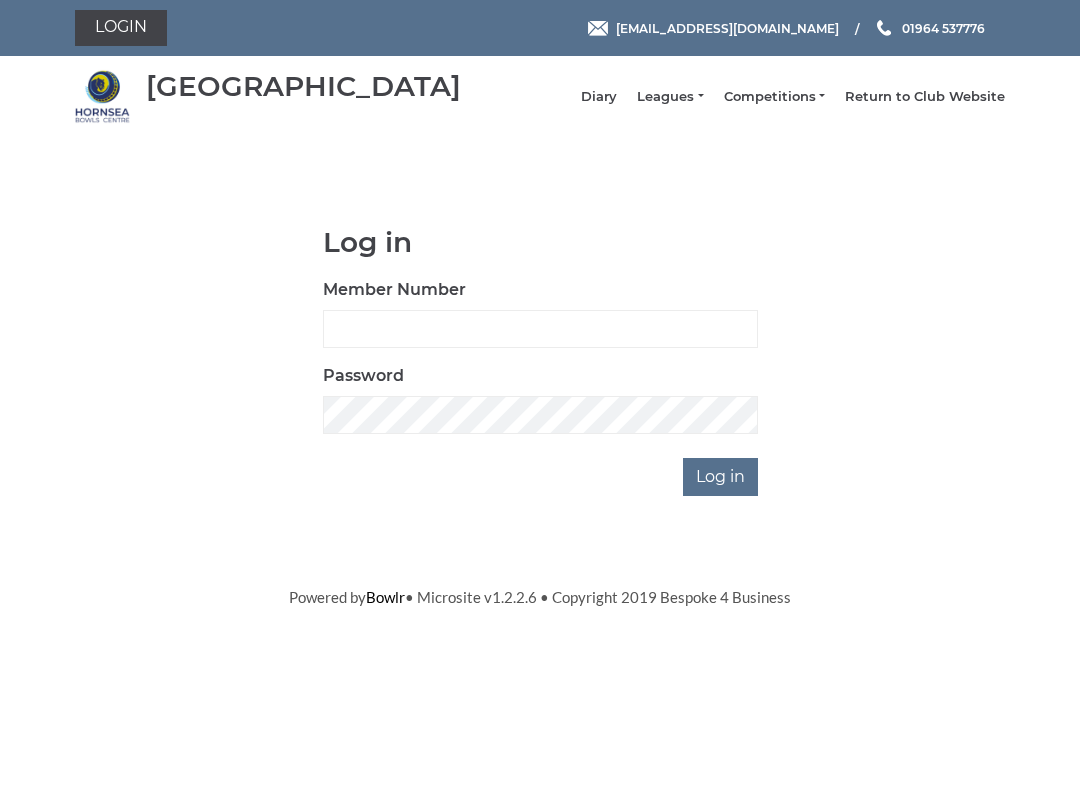 scroll, scrollTop: 0, scrollLeft: 0, axis: both 